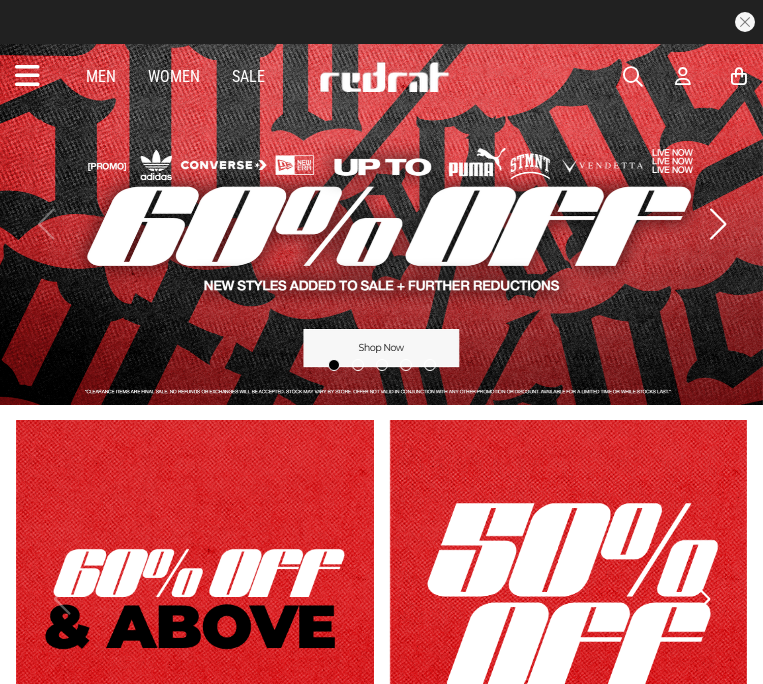 click at bounding box center (27, 76) 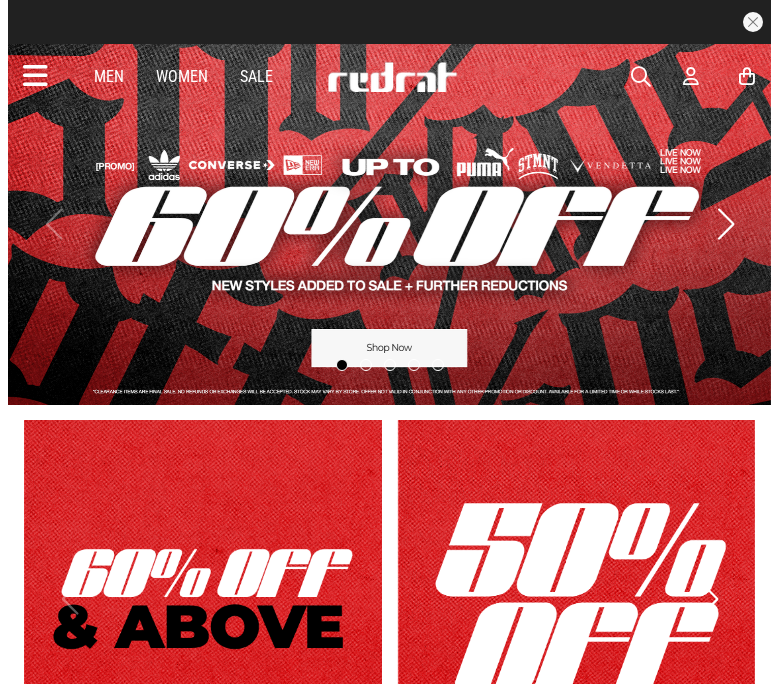 scroll, scrollTop: 0, scrollLeft: 0, axis: both 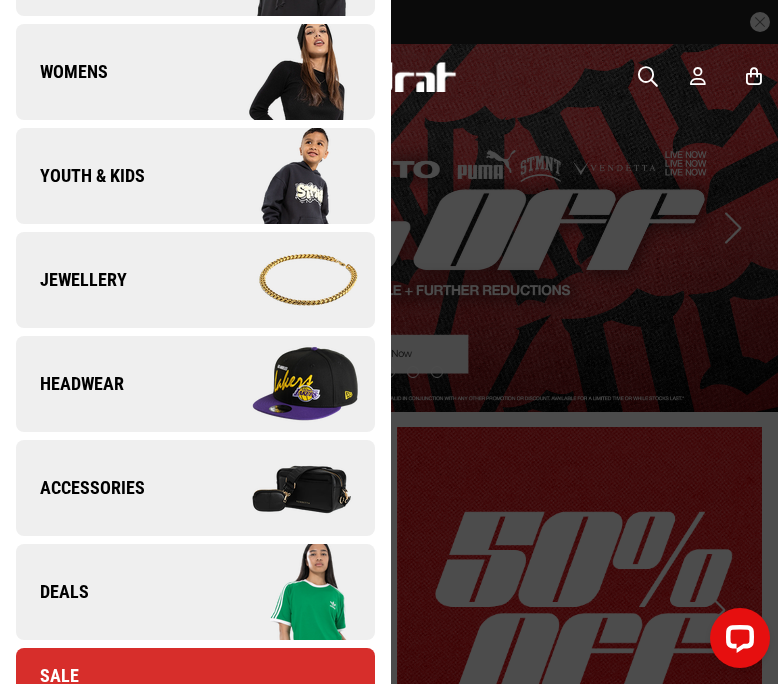click on "Deals" at bounding box center [195, 592] 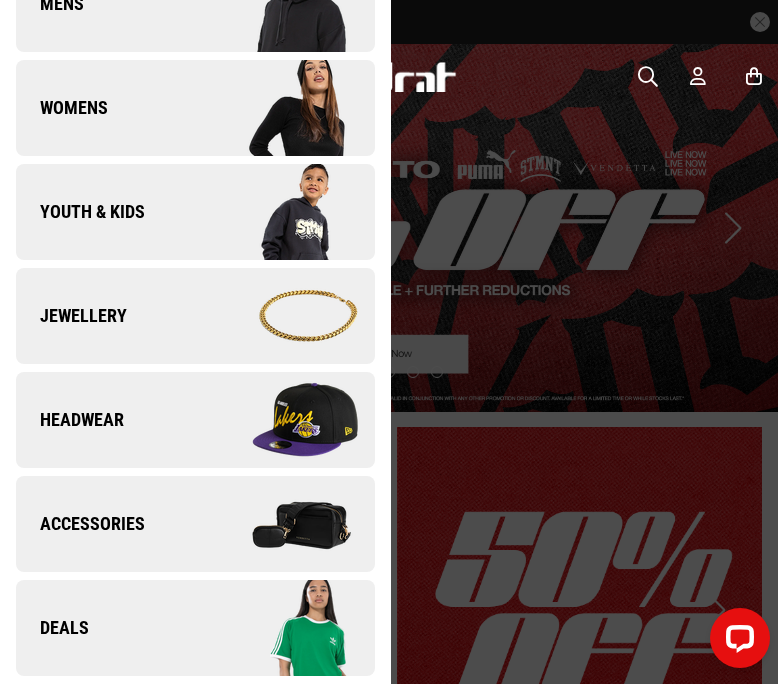 scroll, scrollTop: 0, scrollLeft: 0, axis: both 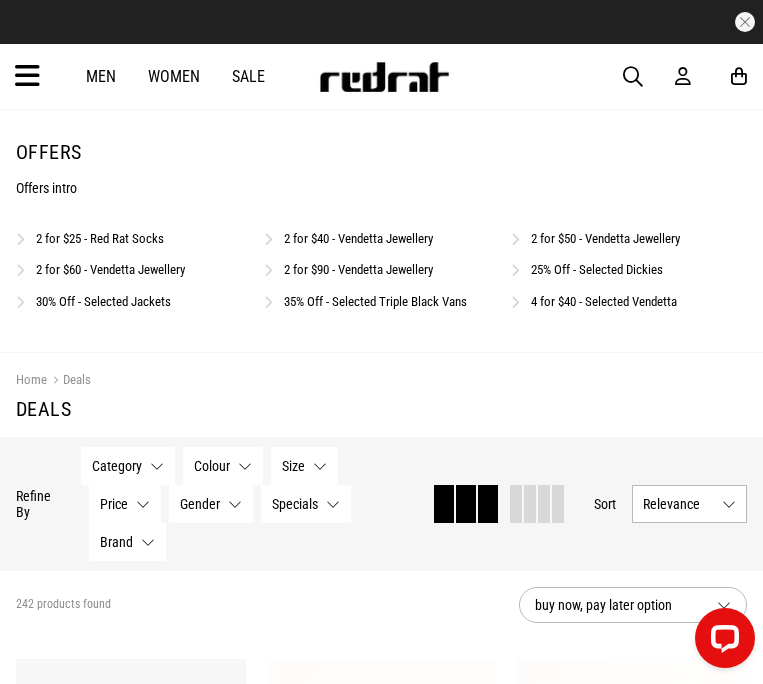 click on "35% Off - Selected Triple Black Vans" at bounding box center (375, 301) 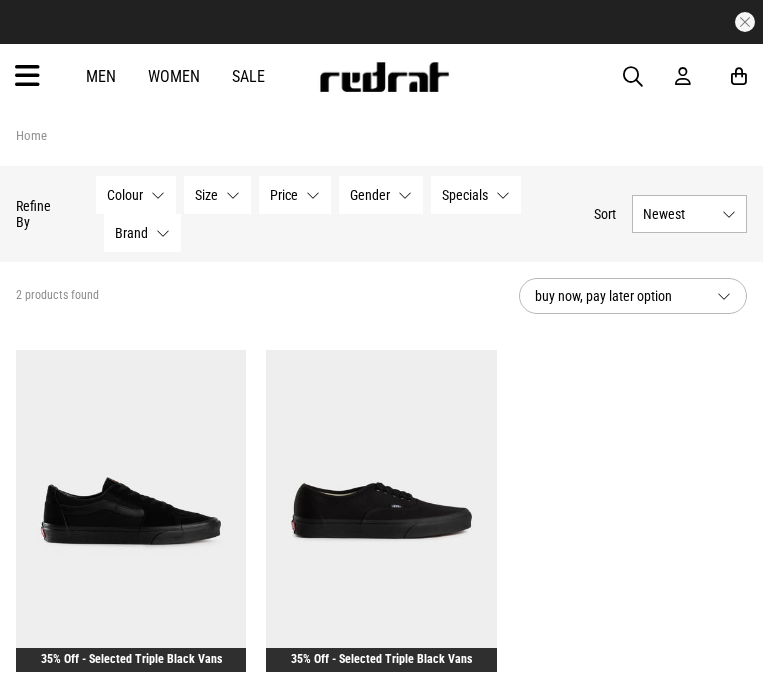 scroll, scrollTop: 0, scrollLeft: 0, axis: both 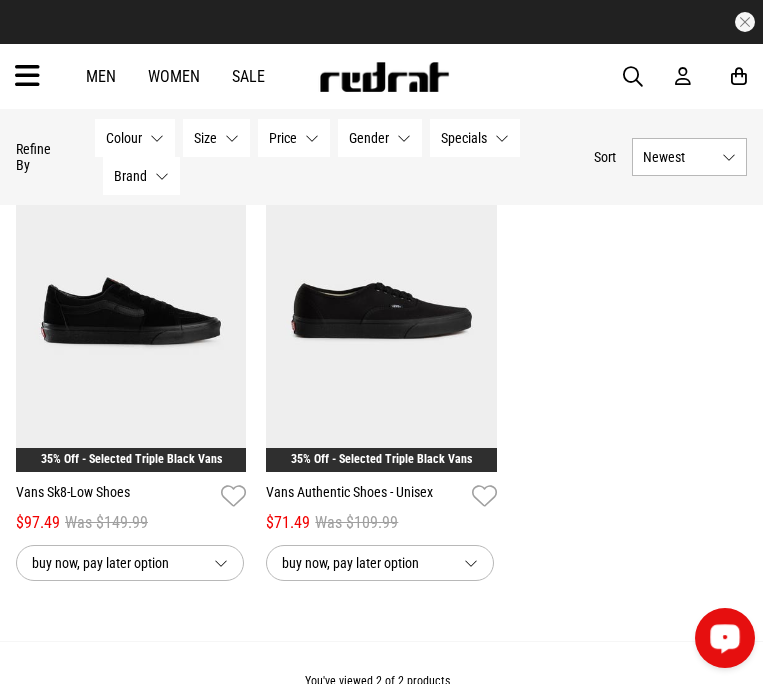 click at bounding box center (27, 76) 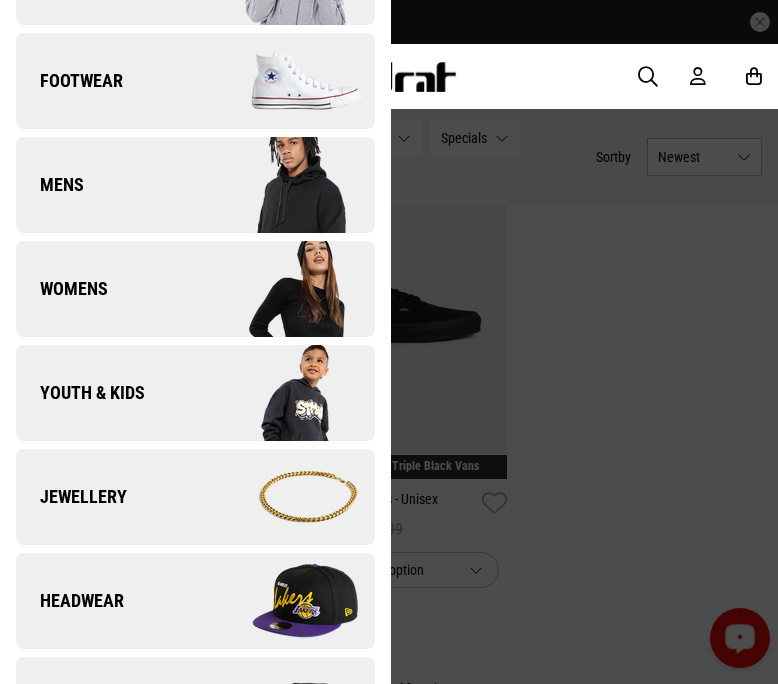 scroll, scrollTop: 400, scrollLeft: 0, axis: vertical 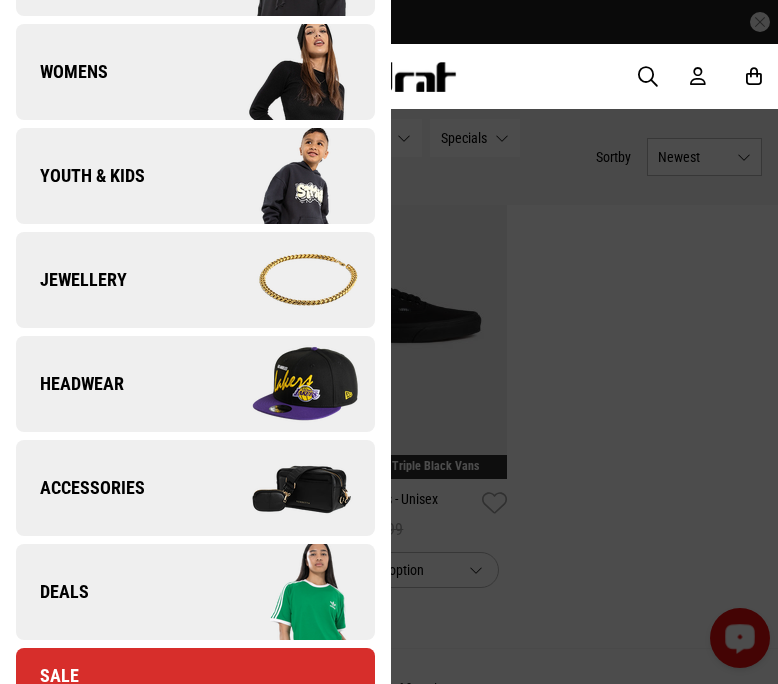 click on "Deals" at bounding box center (195, 592) 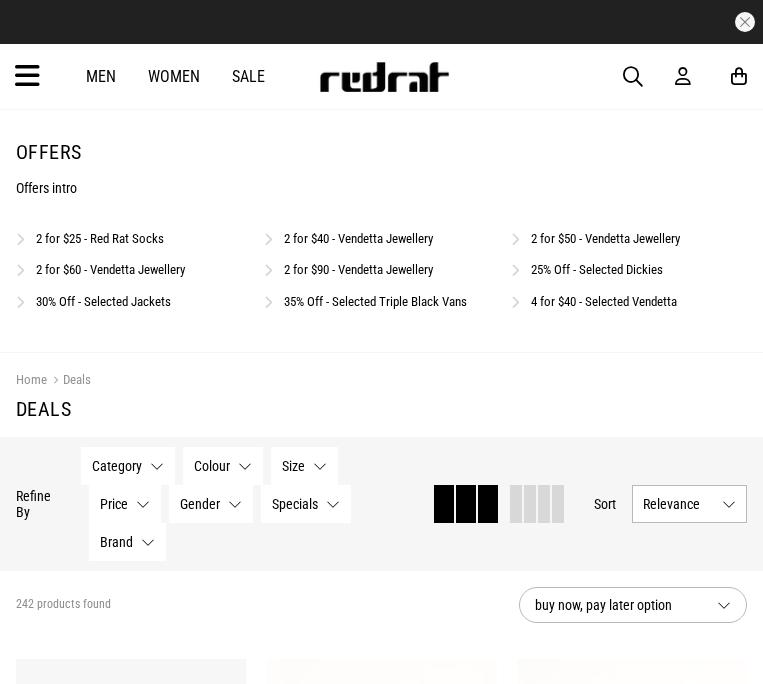 scroll, scrollTop: 0, scrollLeft: 0, axis: both 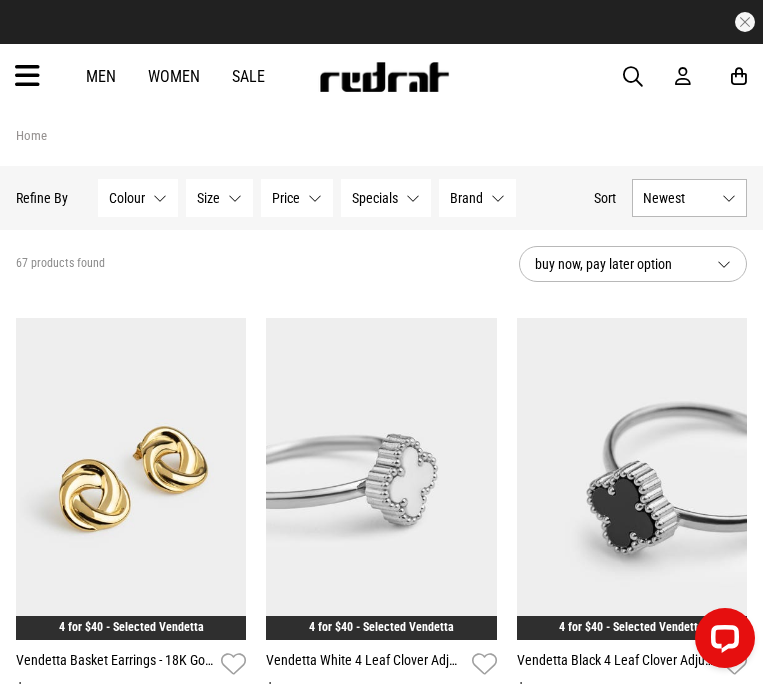 click on "67 products found      buy now, pay later option" at bounding box center [381, 264] 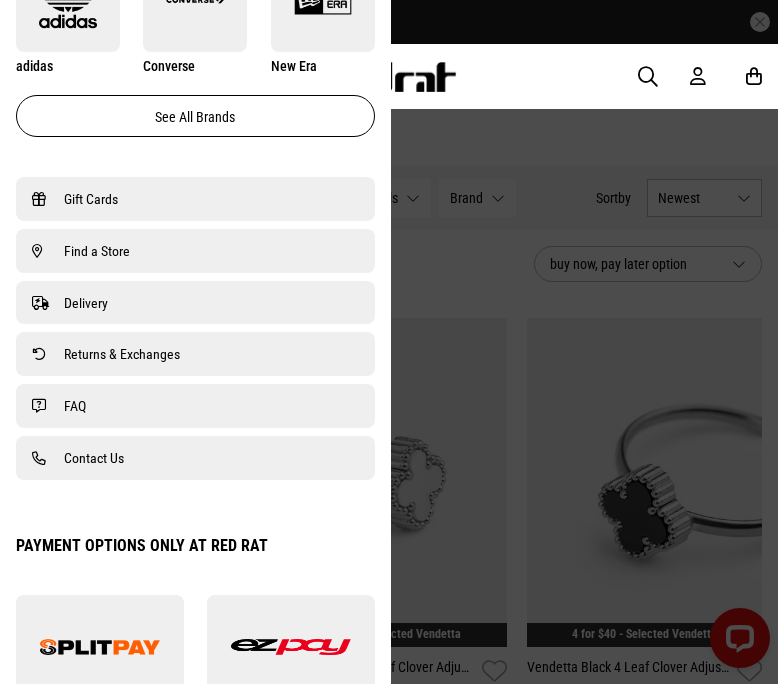 scroll, scrollTop: 1479, scrollLeft: 0, axis: vertical 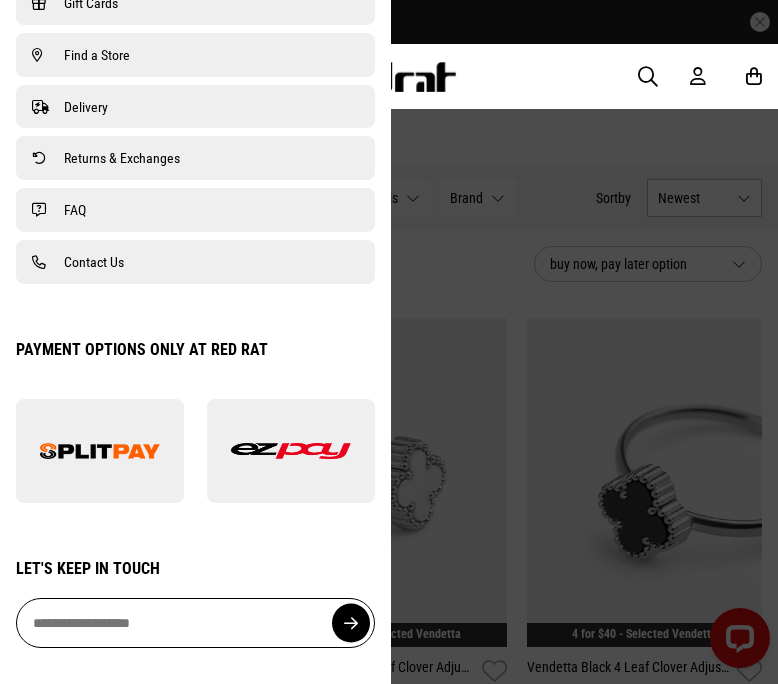 click on "Men   Women   Sale     Sign in     New       Back         Footwear       Back
Footwear											       Mens       Back
Mens											       Womens       Back
Womens											       Youth & Kids       Back
Youth & Kids											       Jewellery       Back
Jewellery											       Headwear       Back
Headwear											       Accessories       Back
Accessories											       Deals       Back         Sale   UP TO 60% OFF
Shop by Brand
adidas
Converse
New Era
See all brands     Gift Cards   Find a Store   Delivery   Returns & Exchanges   FAQ   Contact Us
Payment Options Only at Red Rat
Let's keep in touch
Back
My Account     Apply for Splitpay online, an interest free payment option that spreads the cost of your purchase over 4 or 8 payments." at bounding box center [389, 76] 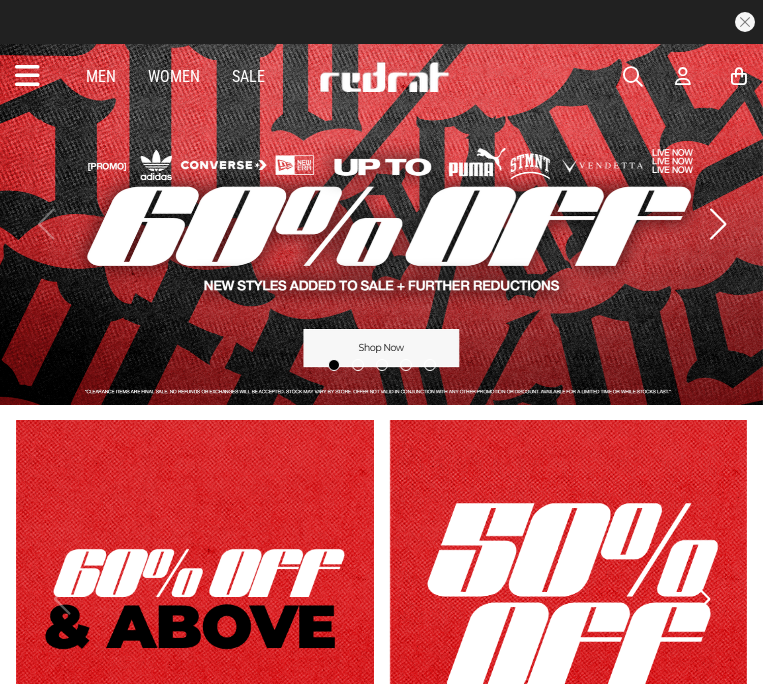 scroll, scrollTop: 0, scrollLeft: 0, axis: both 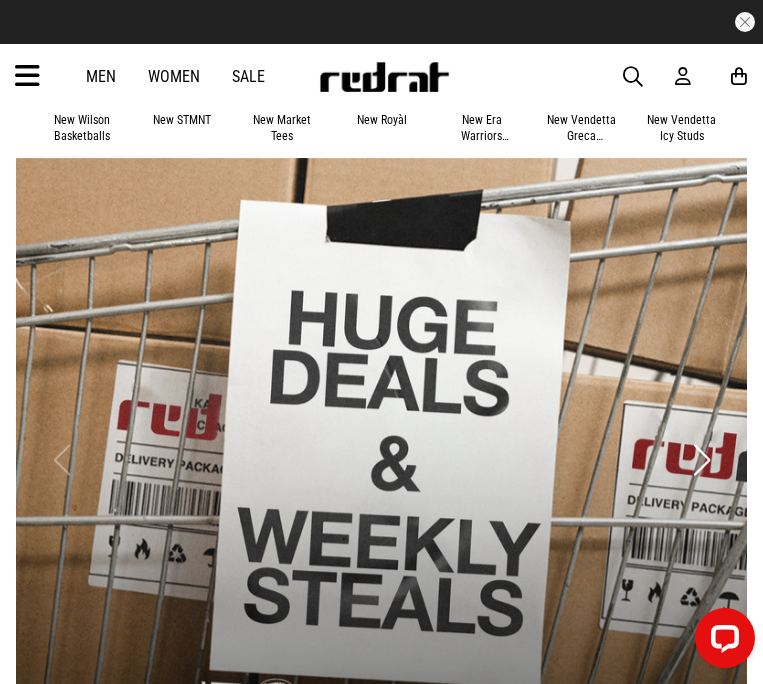 click at bounding box center (381, 460) 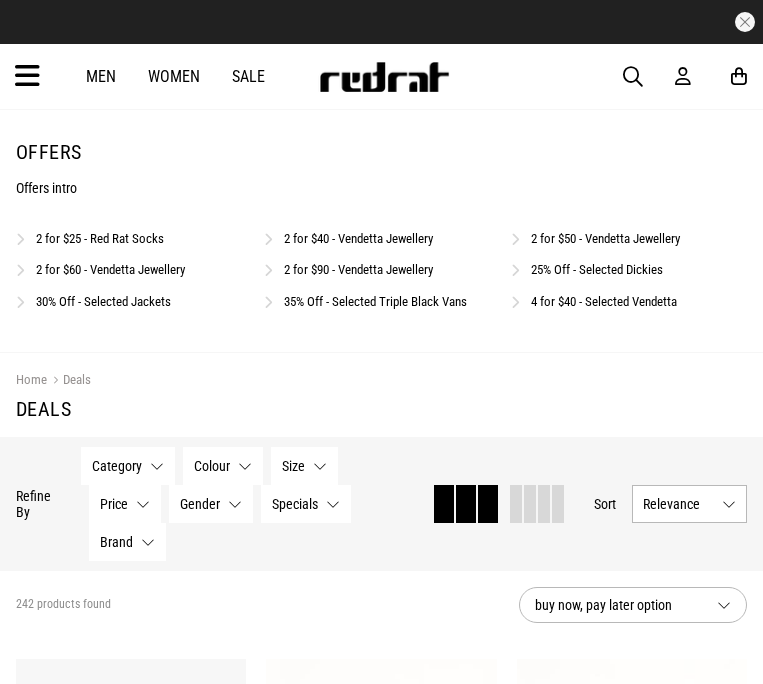 scroll, scrollTop: 500, scrollLeft: 0, axis: vertical 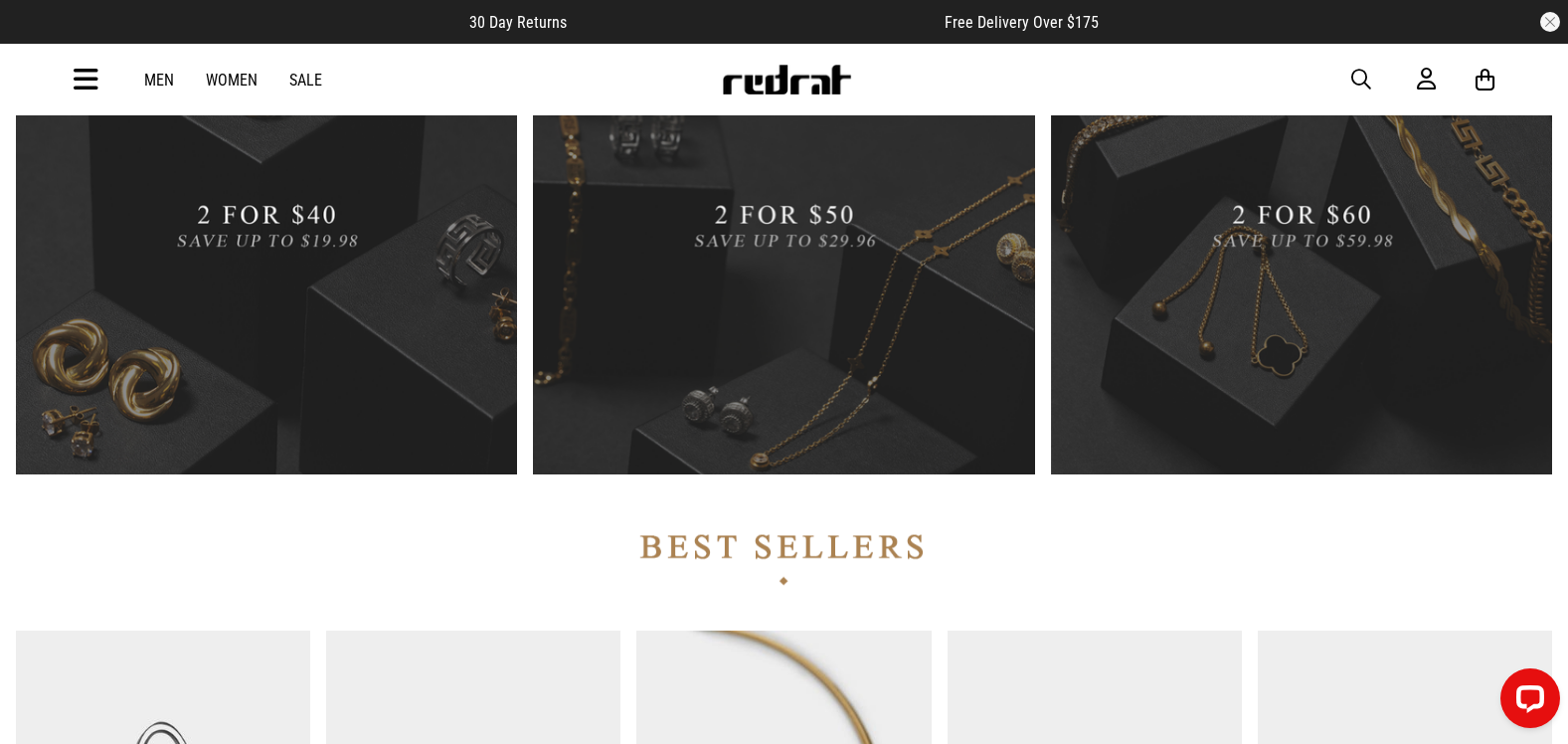 click at bounding box center [266, 224] 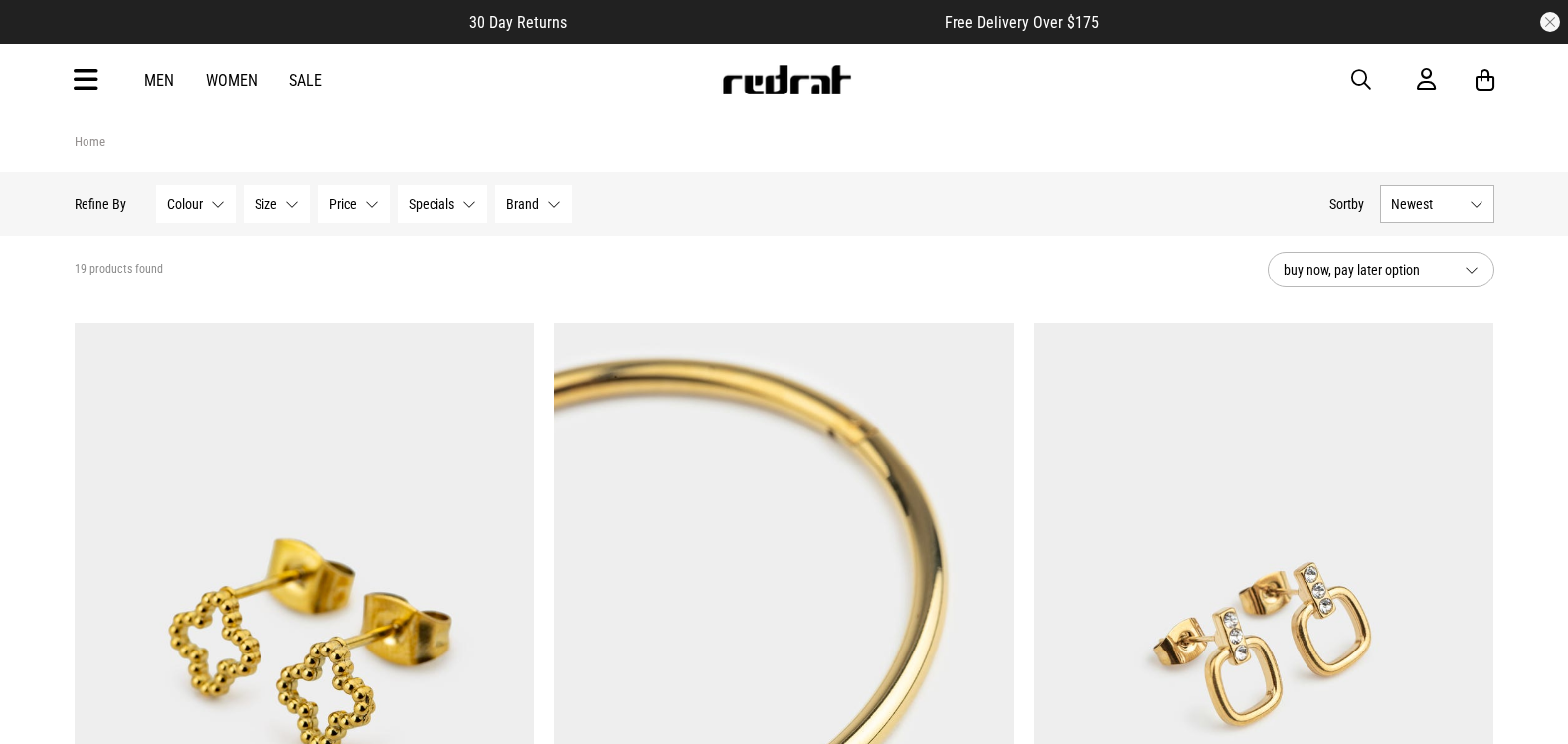 scroll, scrollTop: 0, scrollLeft: 0, axis: both 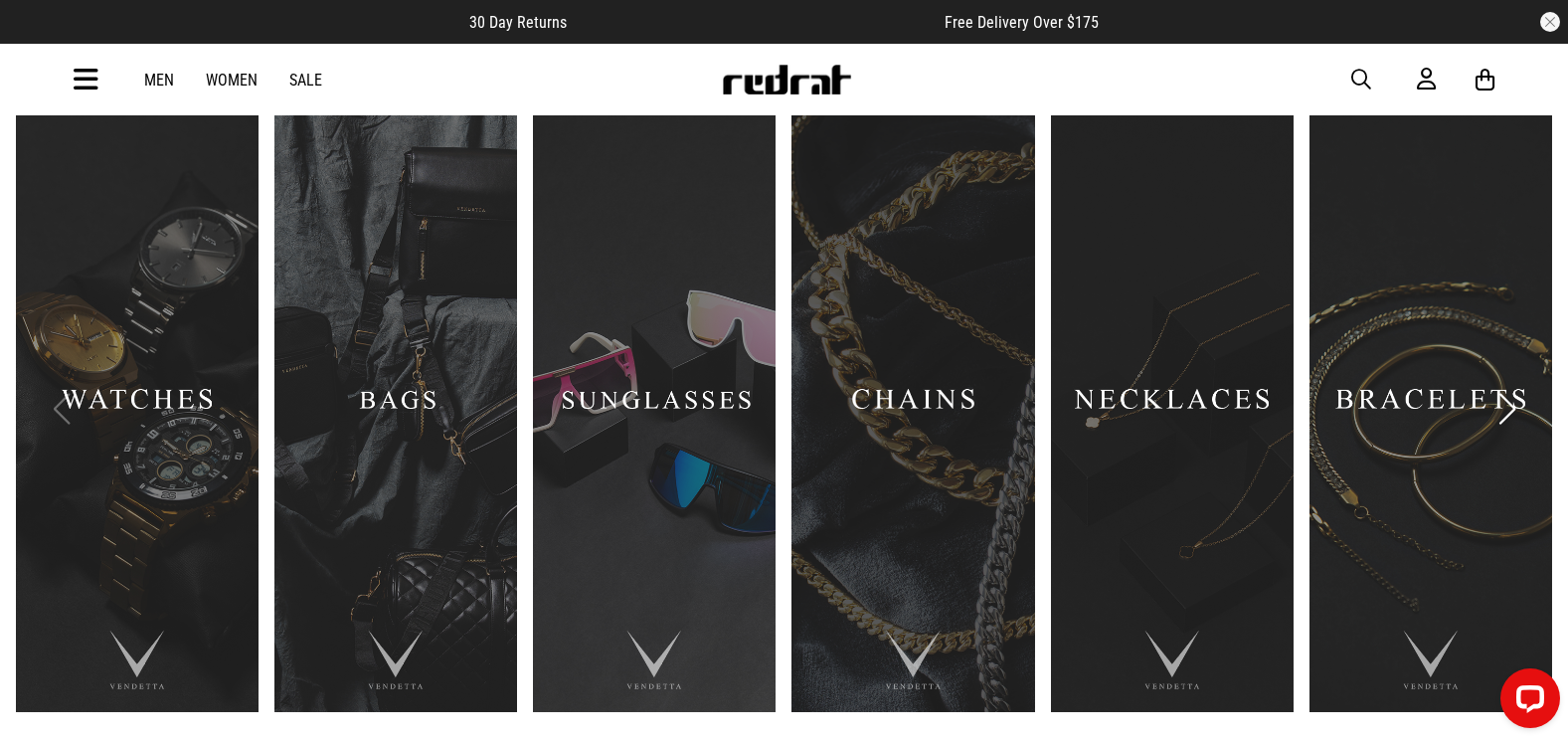 click at bounding box center [1506, 409] 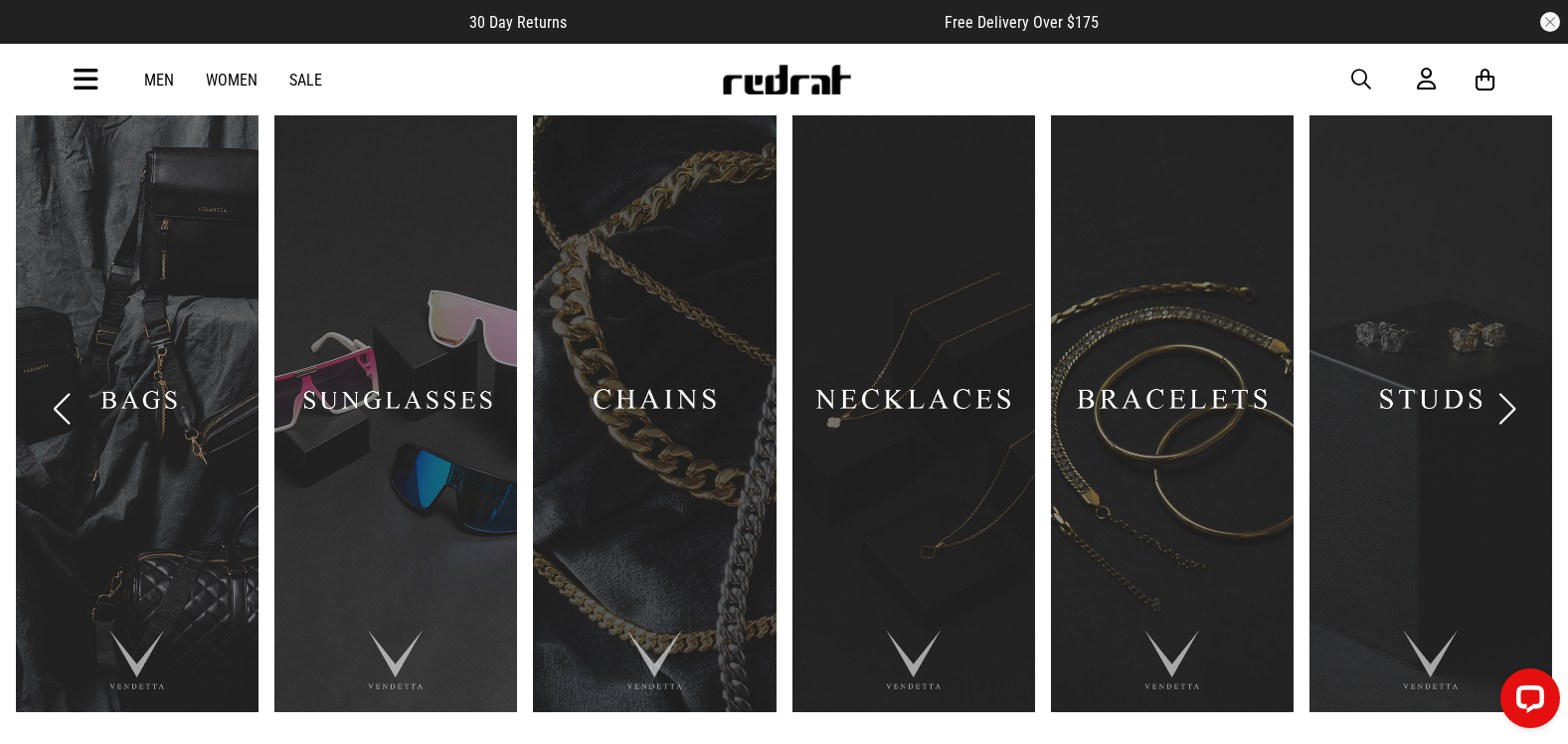 click at bounding box center (1506, 409) 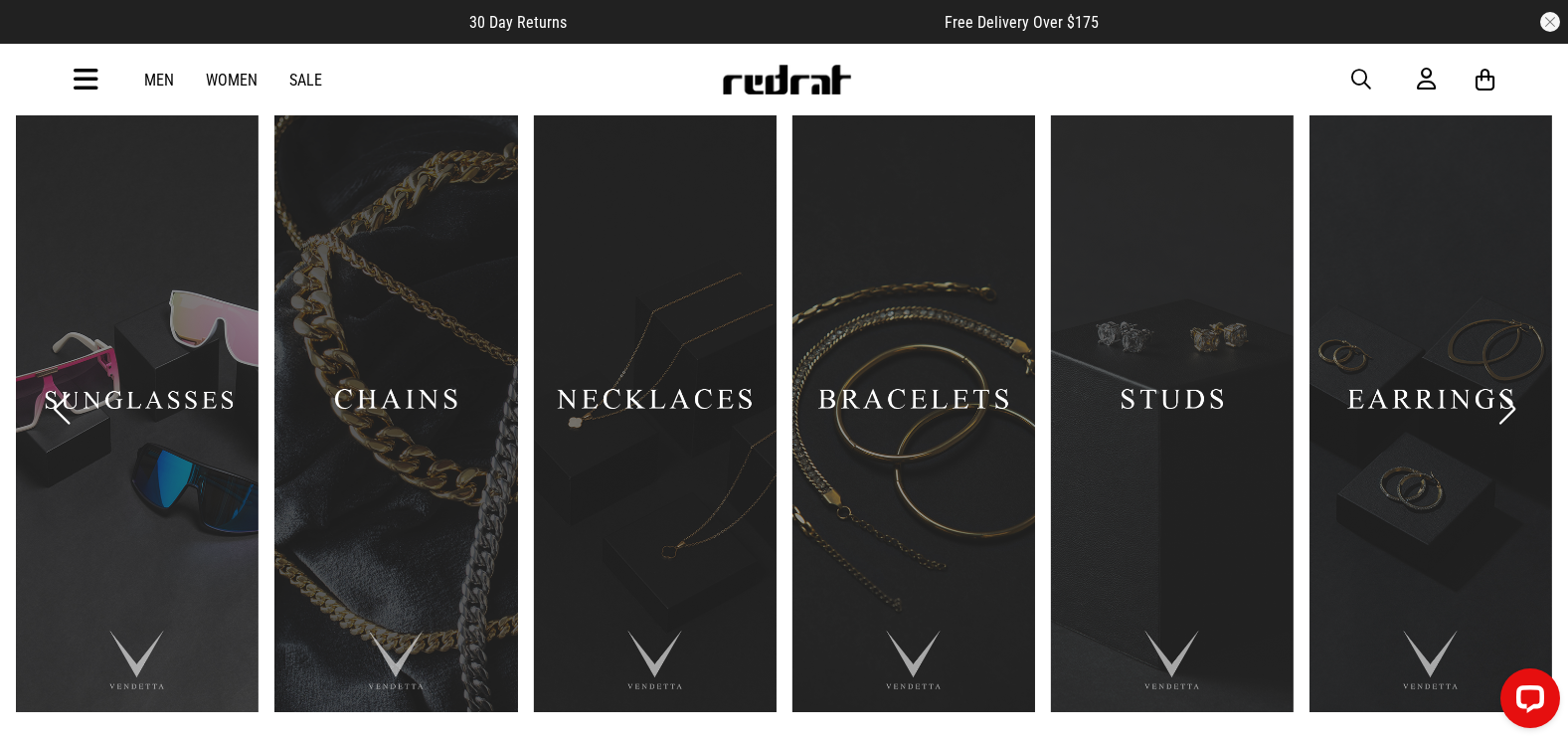 click at bounding box center [1506, 409] 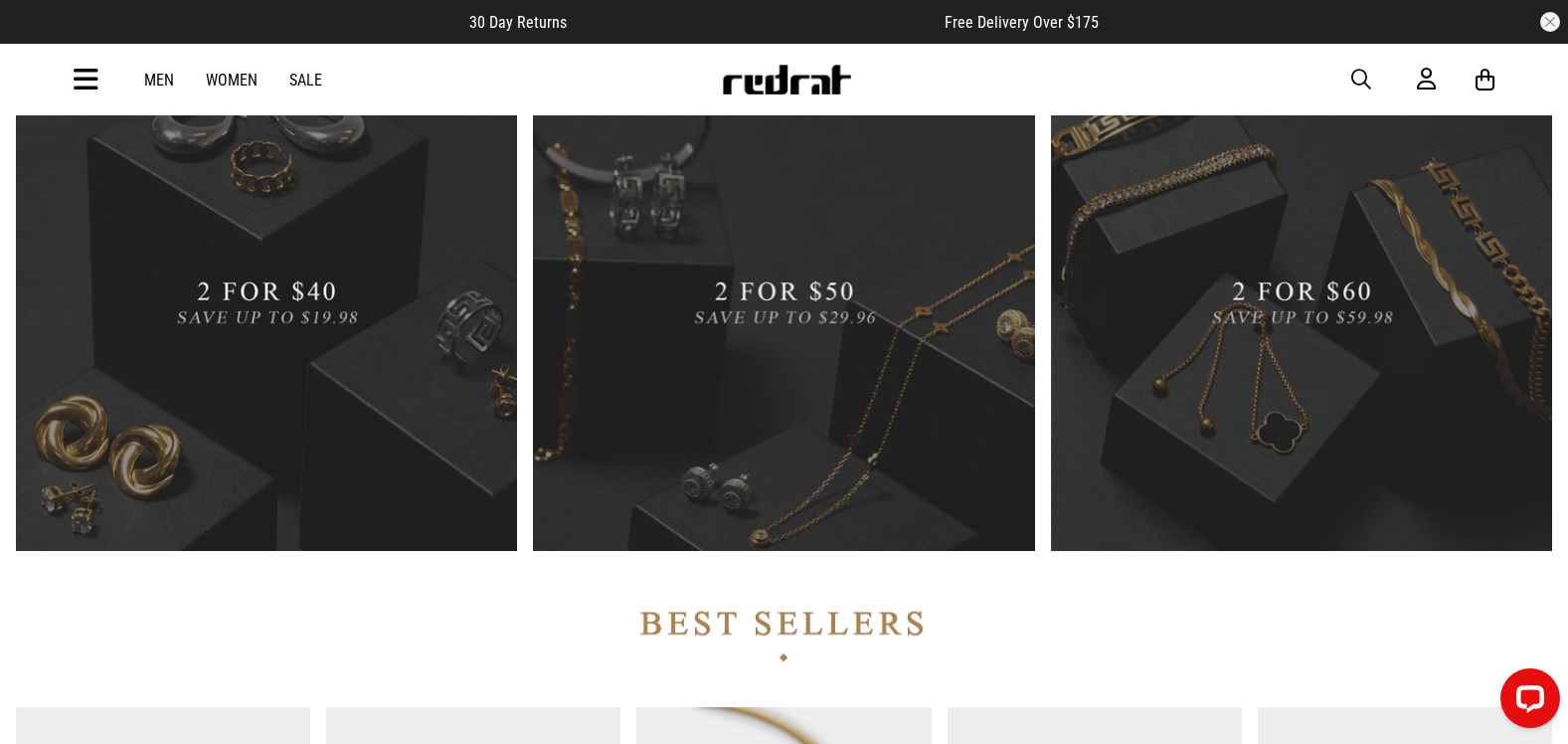 scroll, scrollTop: 1591, scrollLeft: 0, axis: vertical 